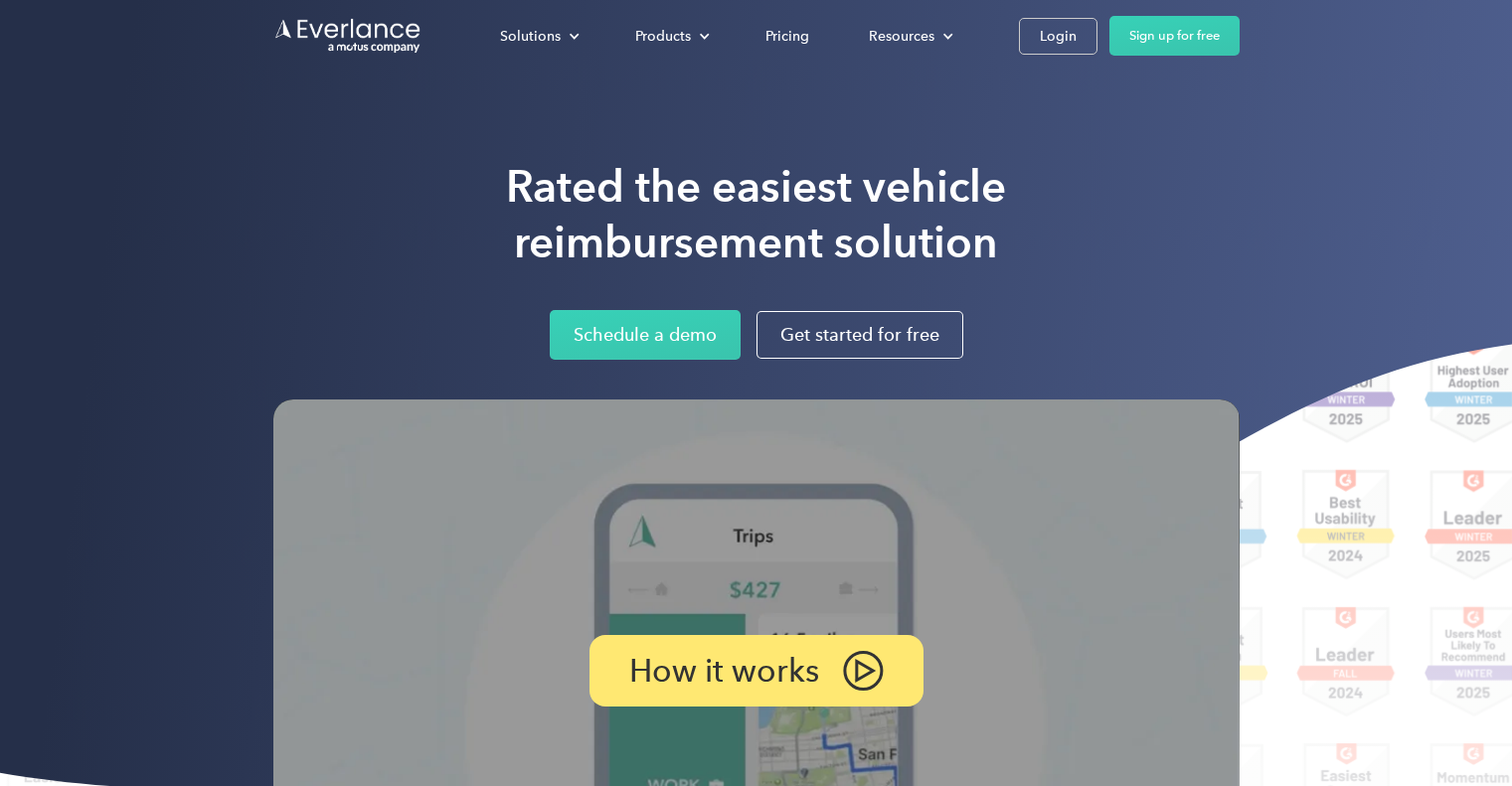 scroll, scrollTop: 0, scrollLeft: 0, axis: both 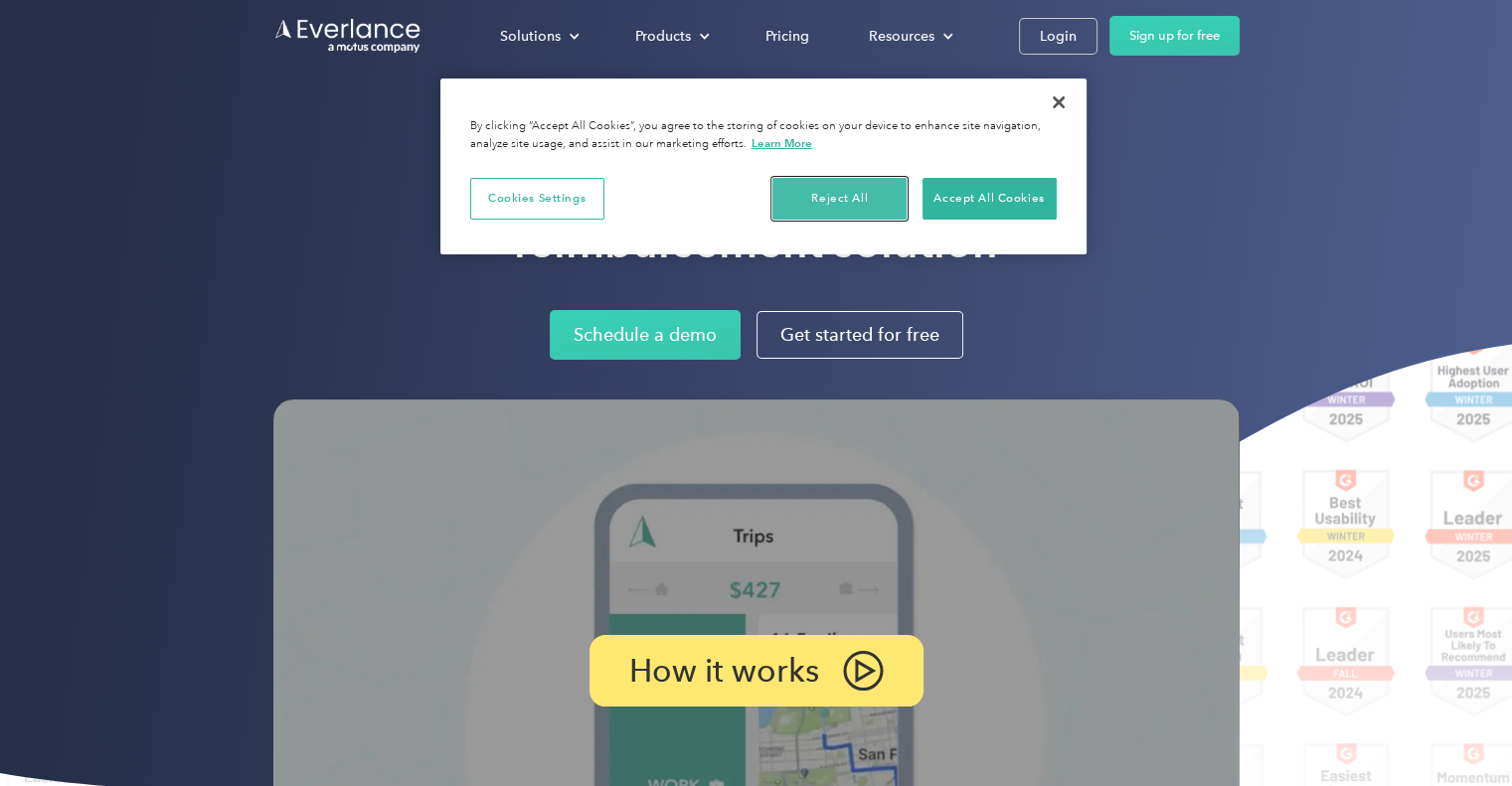 click on "Reject All" at bounding box center (839, 199) 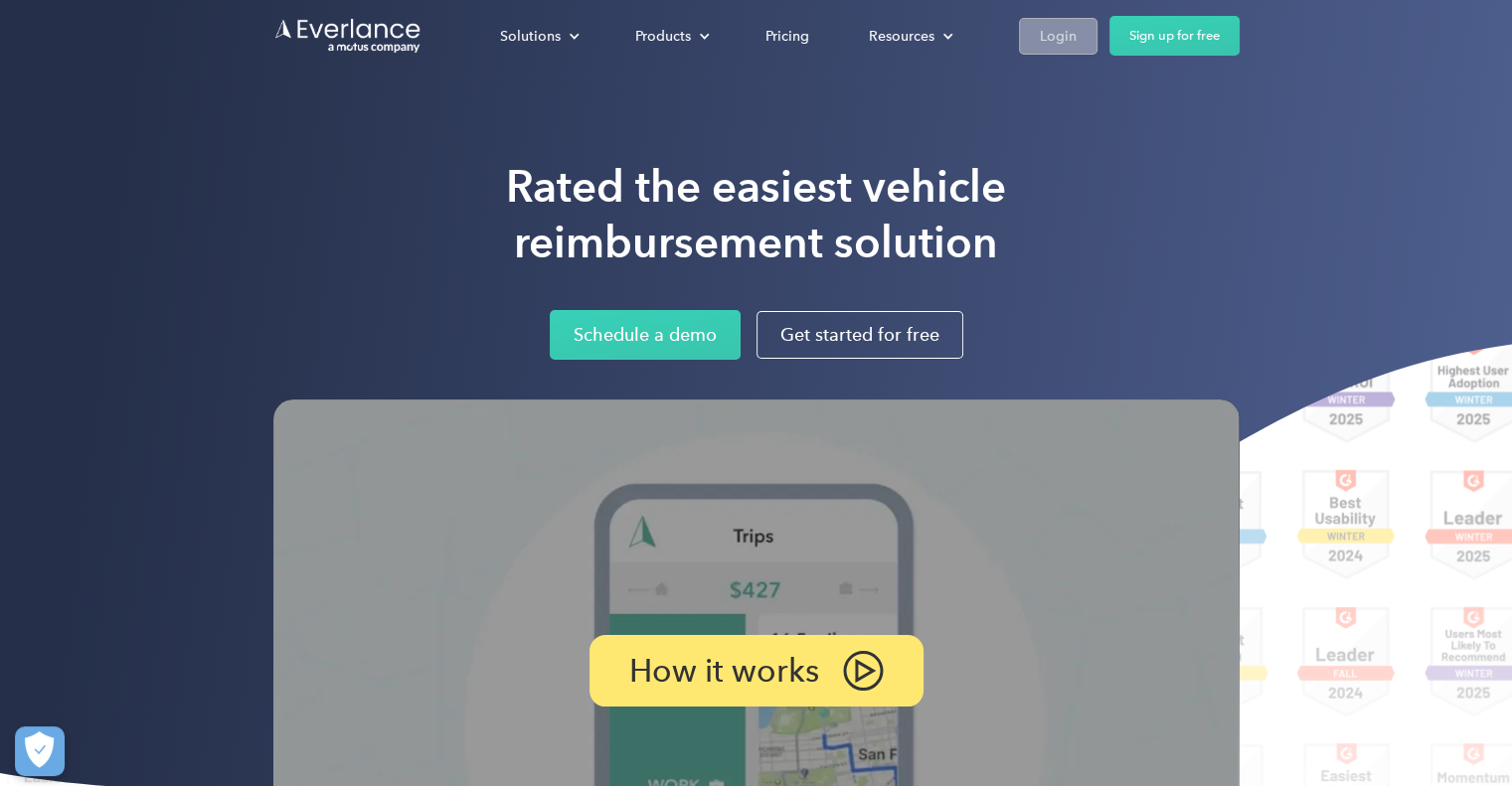 click on "Login" at bounding box center (1058, 36) 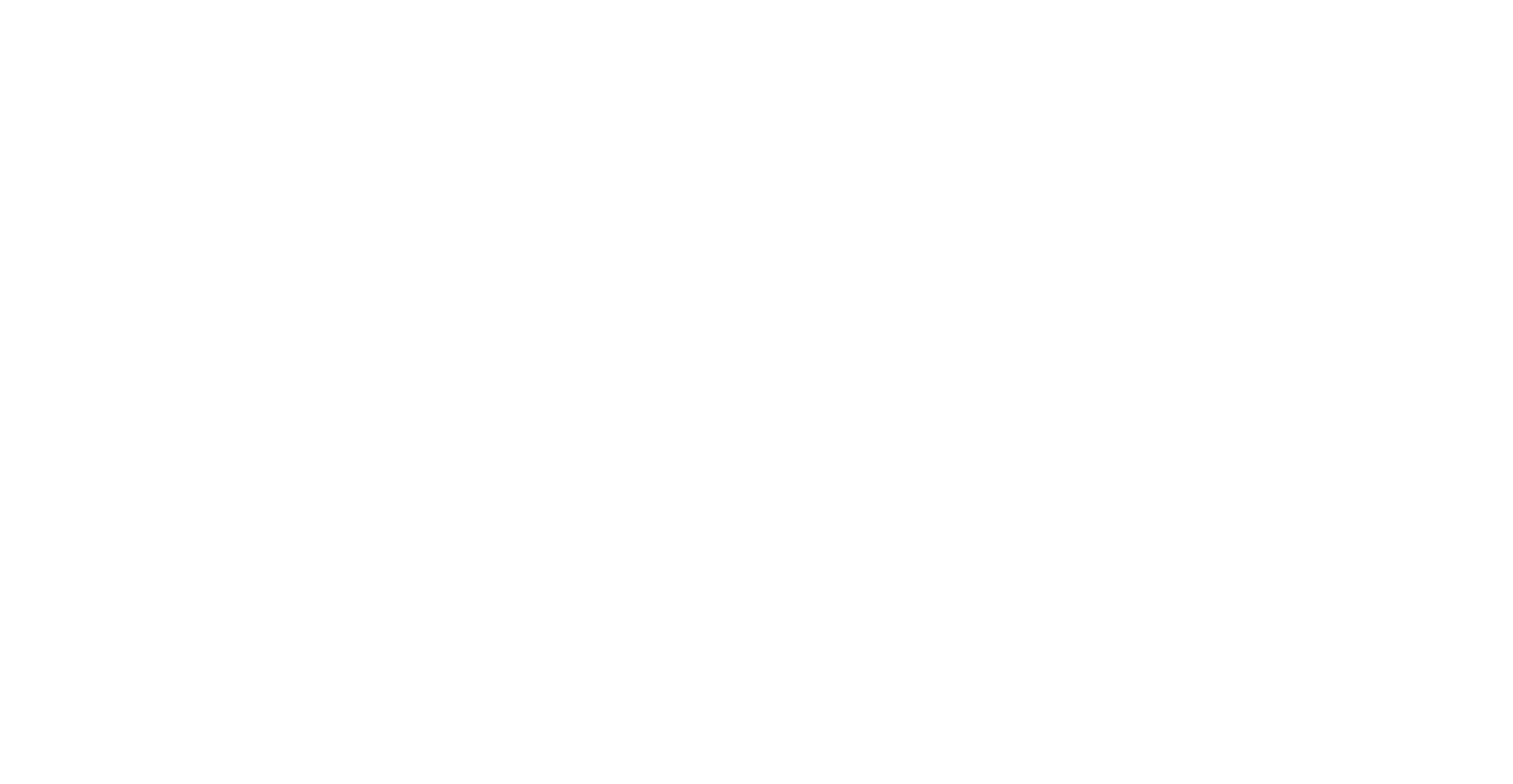 scroll, scrollTop: 0, scrollLeft: 0, axis: both 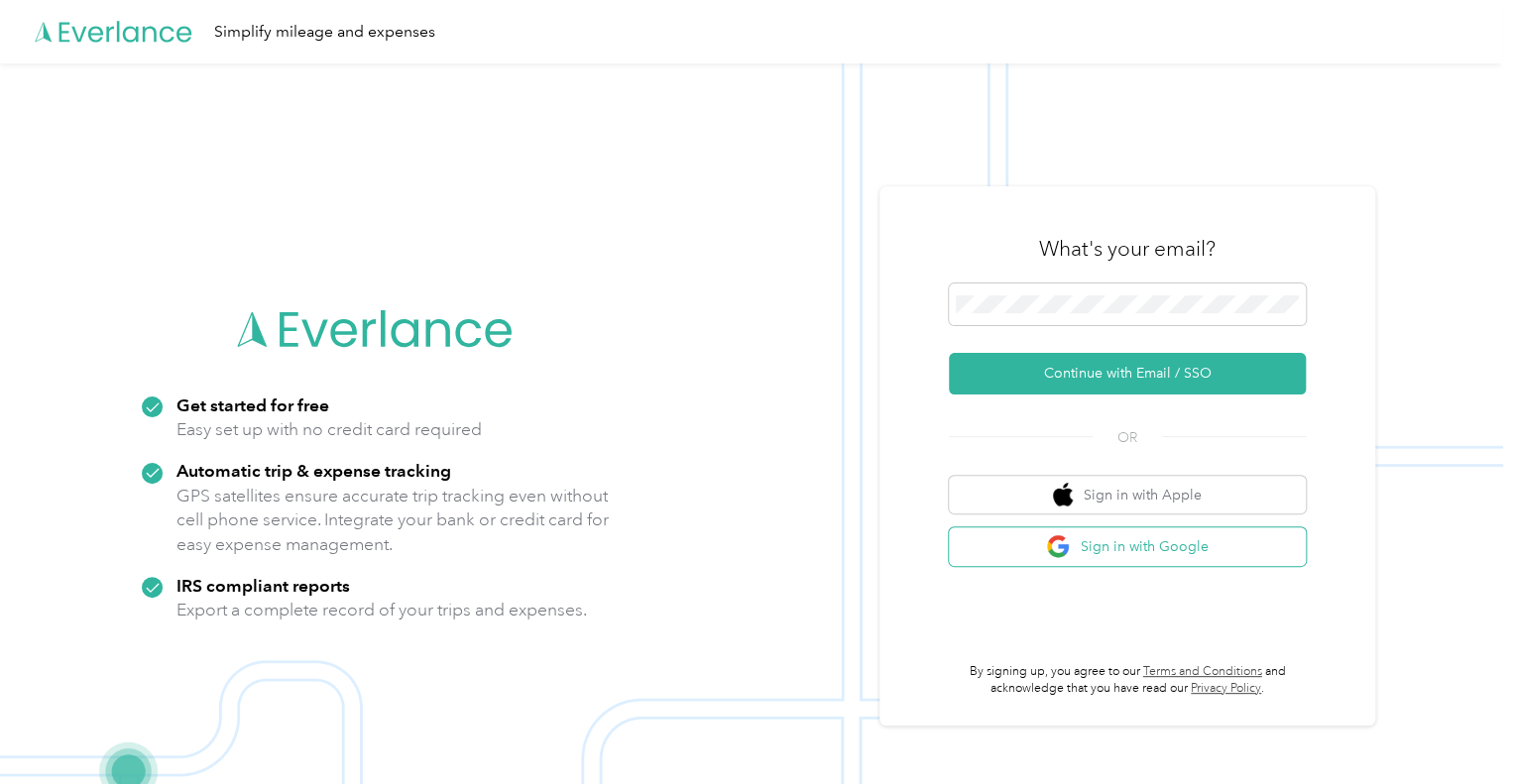 click on "Sign in with Google" at bounding box center (1127, 546) 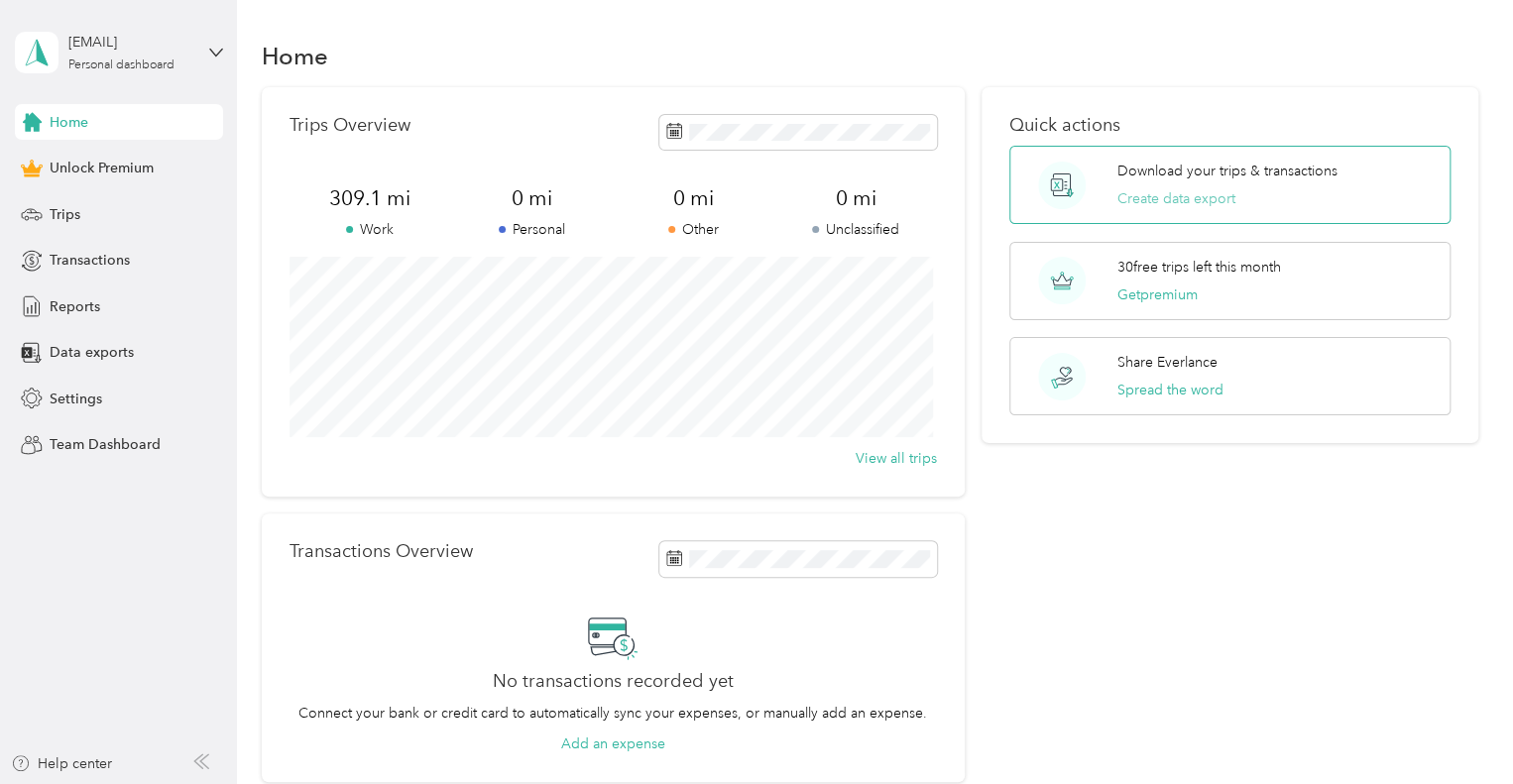 click on "Create data export" at bounding box center (1176, 198) 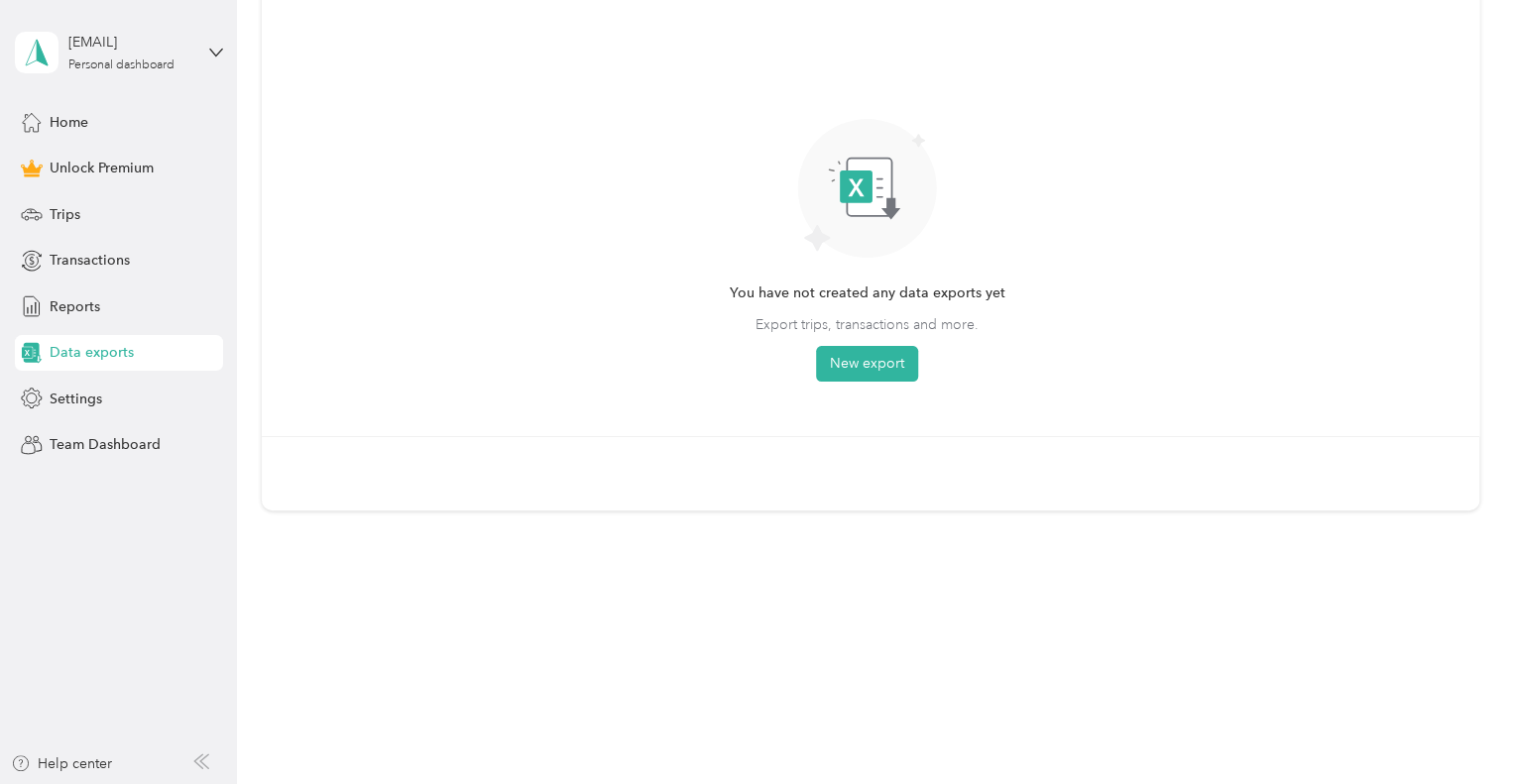 scroll, scrollTop: 0, scrollLeft: 0, axis: both 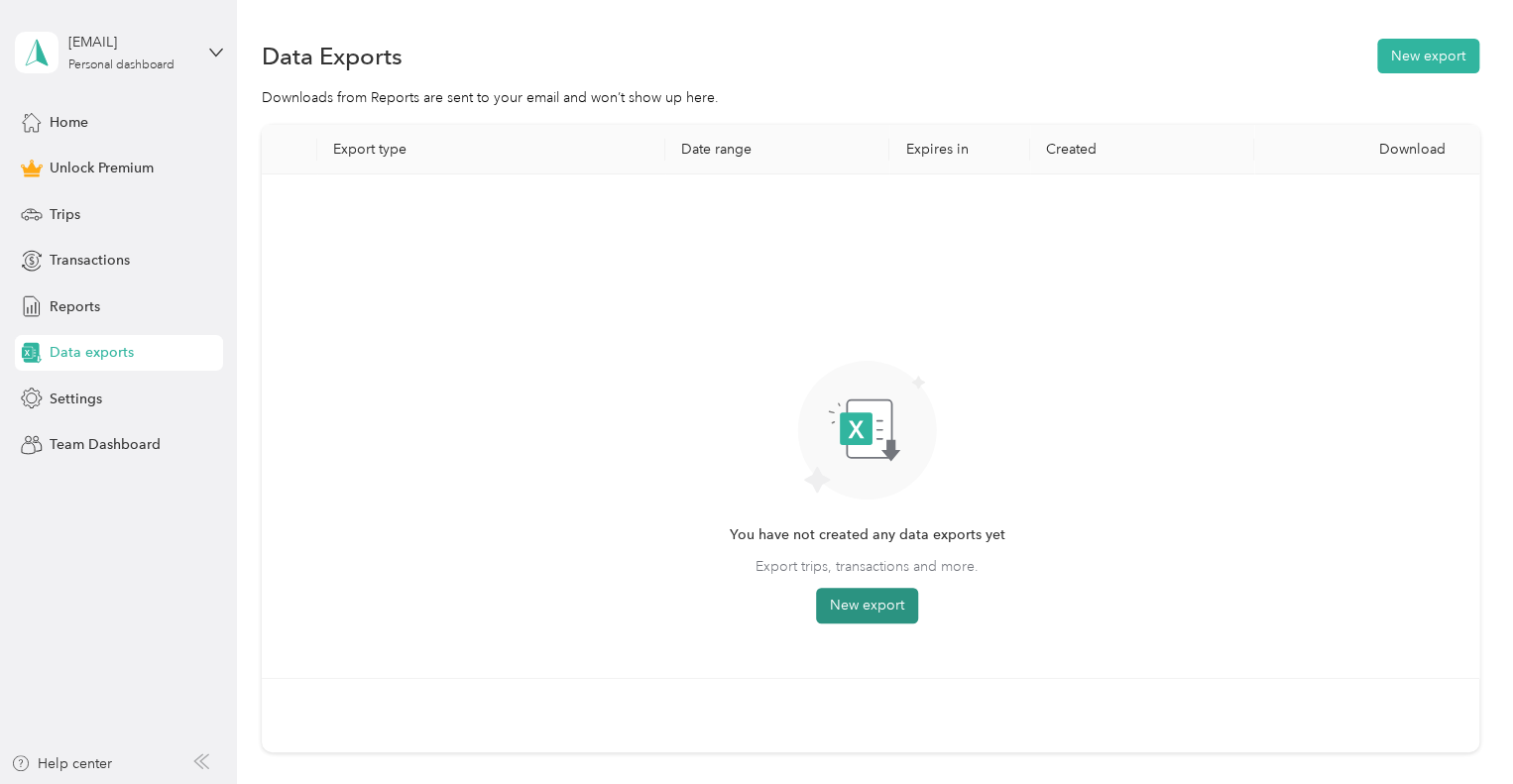 click on "New export" at bounding box center (867, 606) 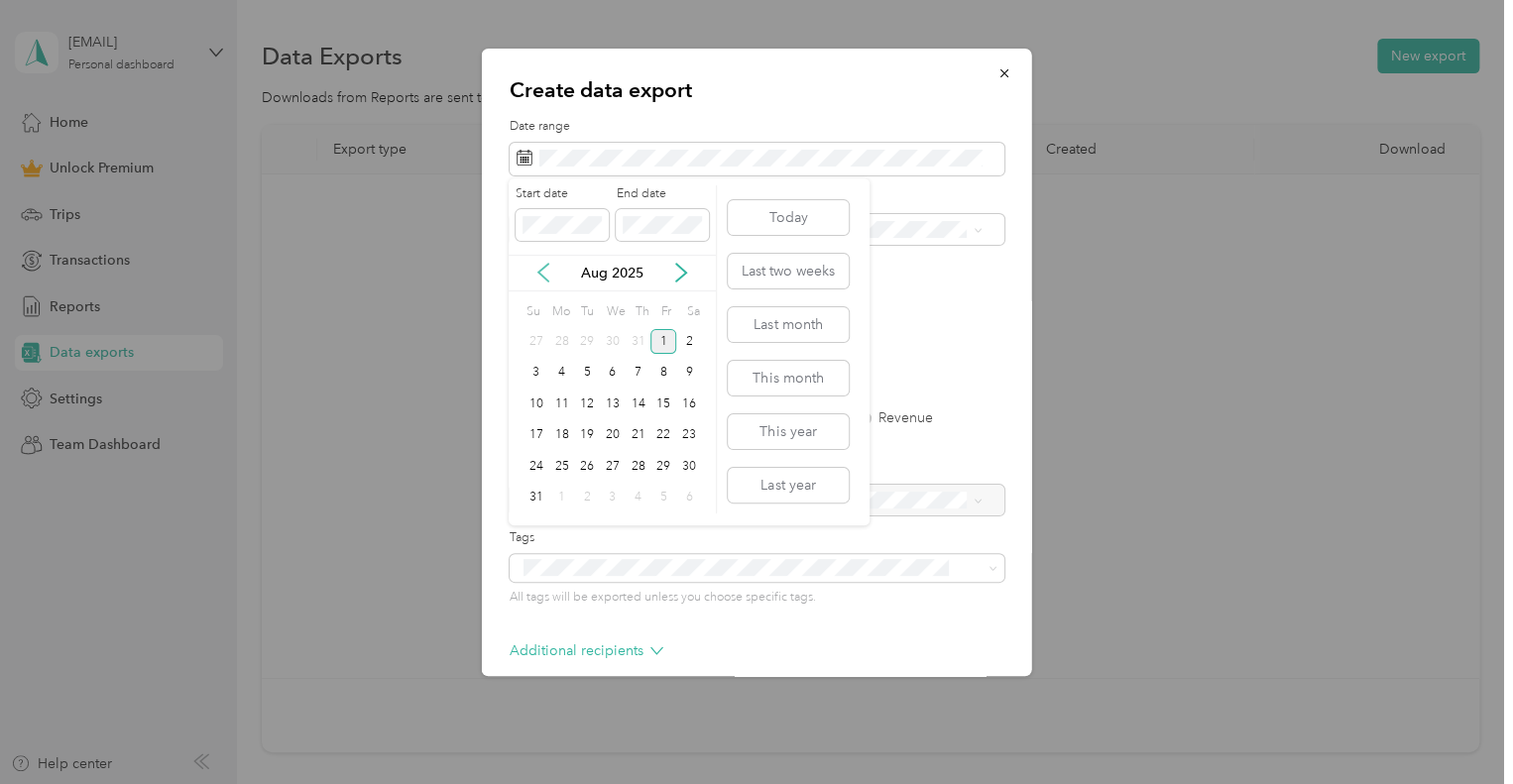 click 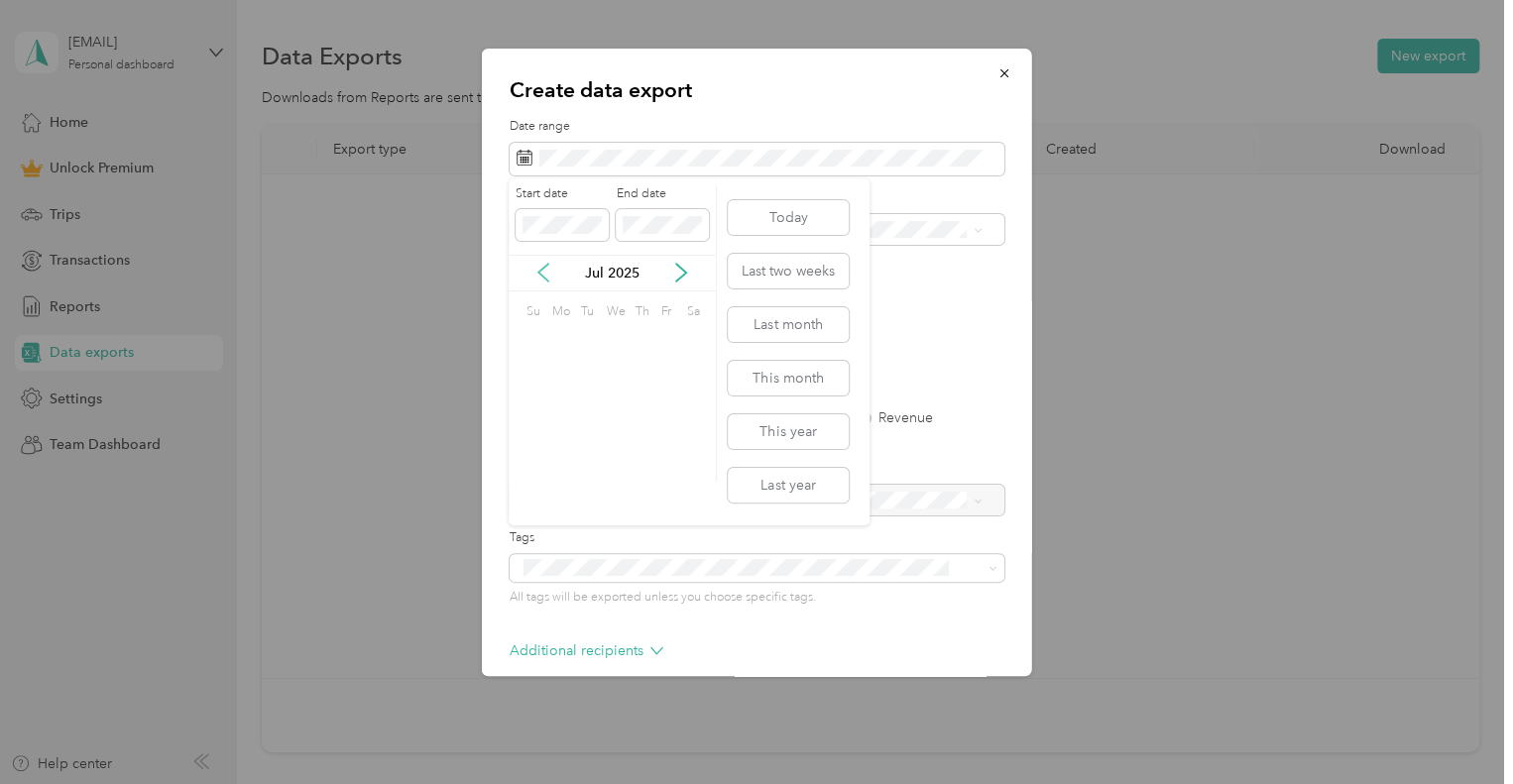 click 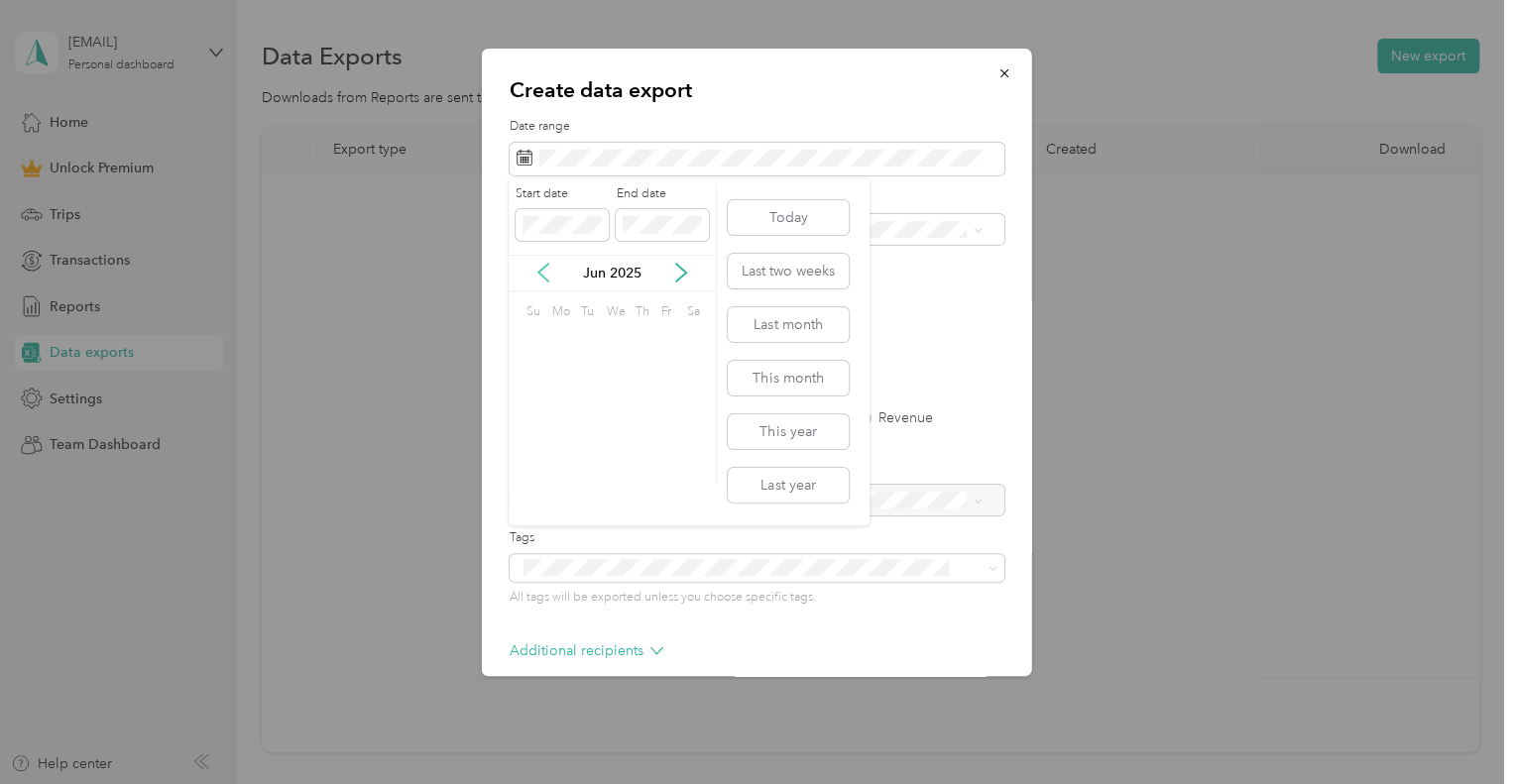 click 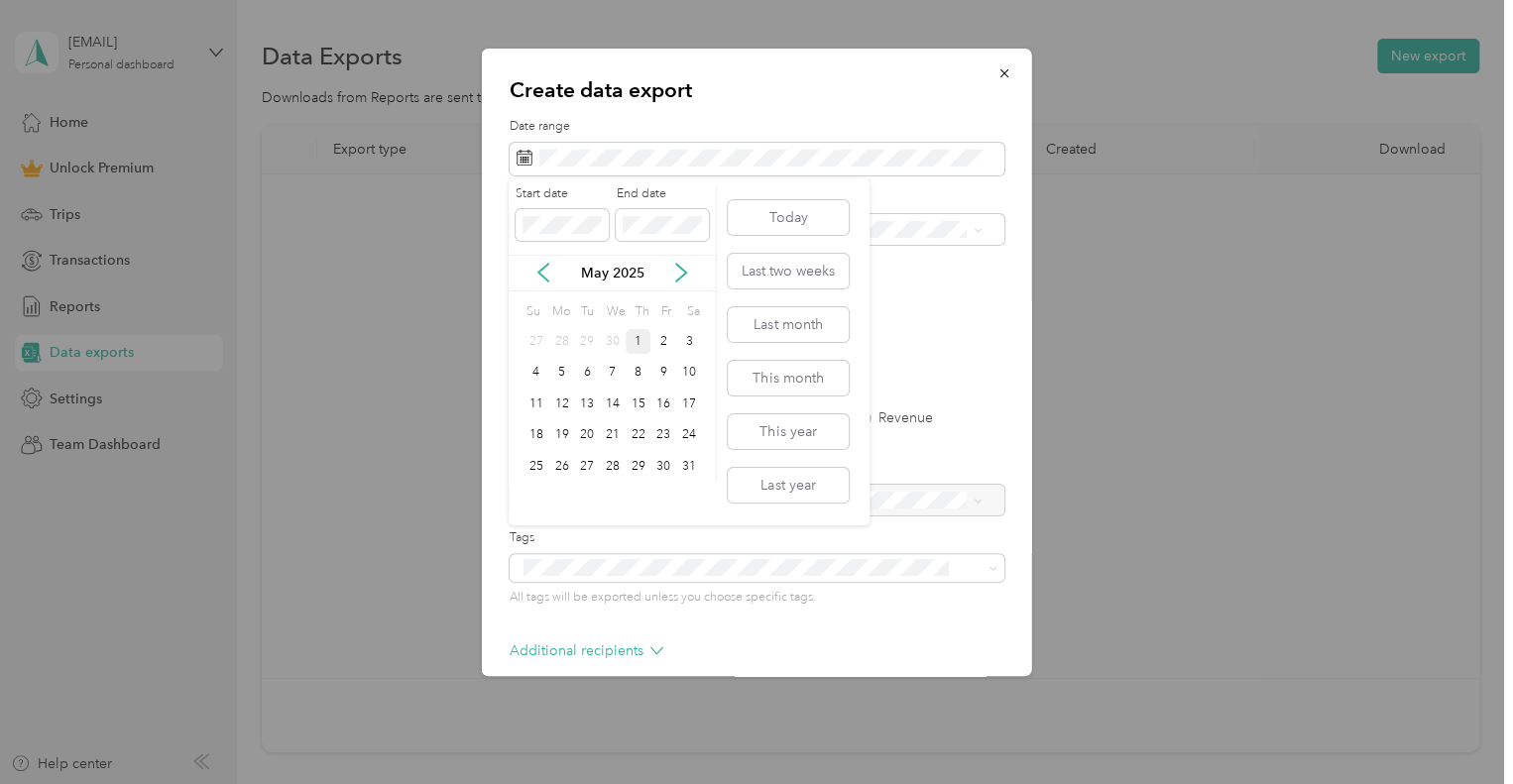 click on "1" at bounding box center (639, 341) 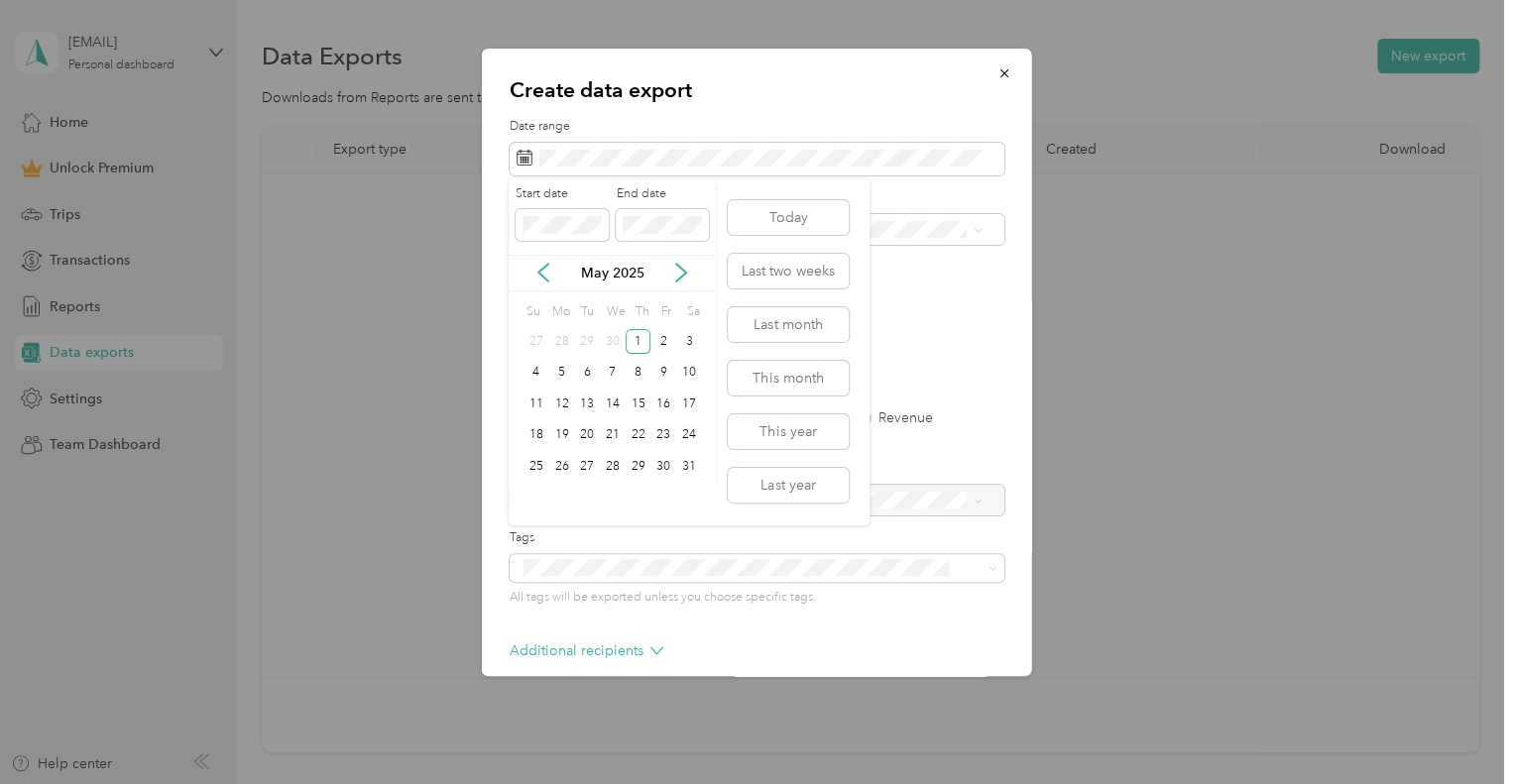 click on "End date" at bounding box center [662, 194] 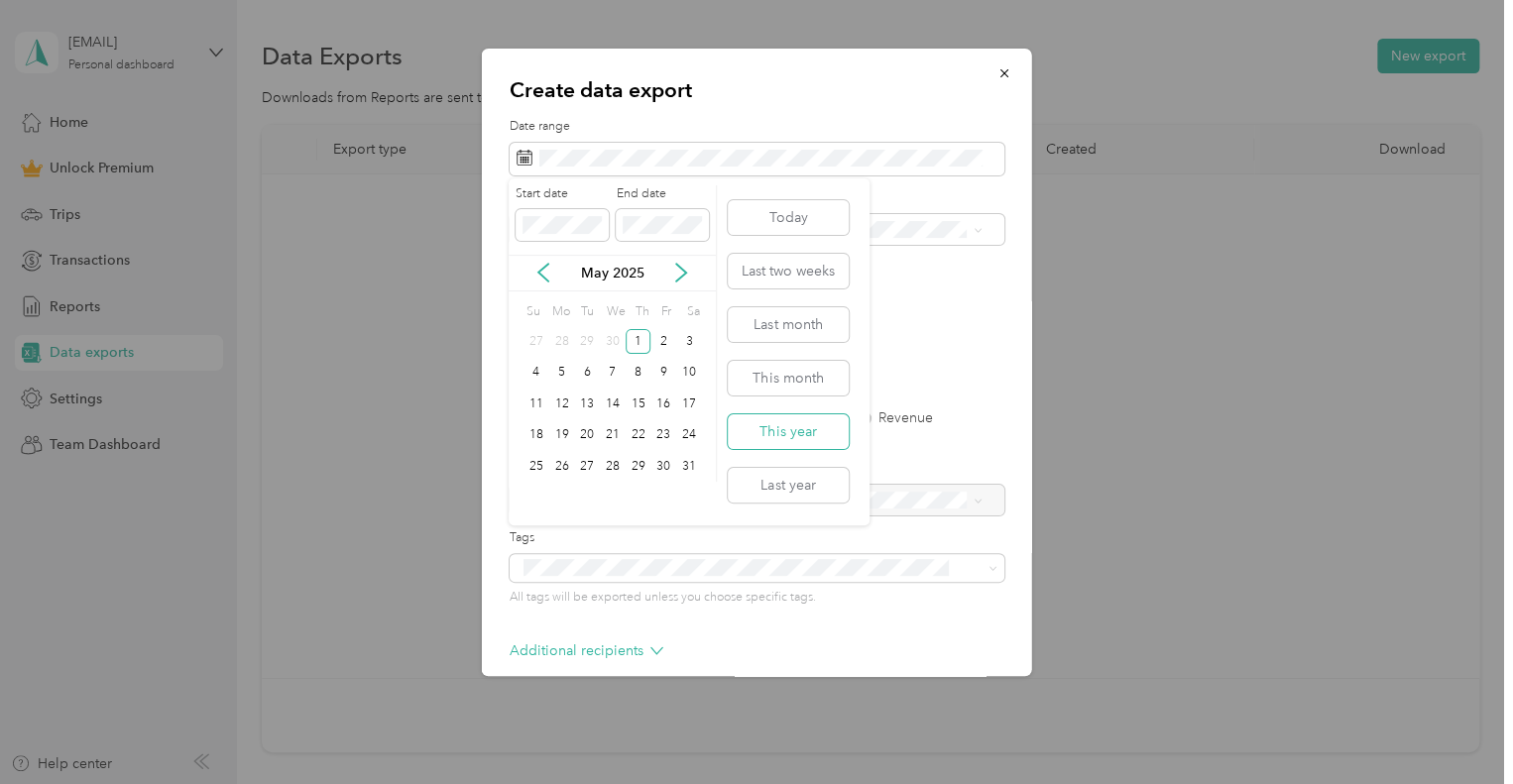 click on "This year" at bounding box center (788, 431) 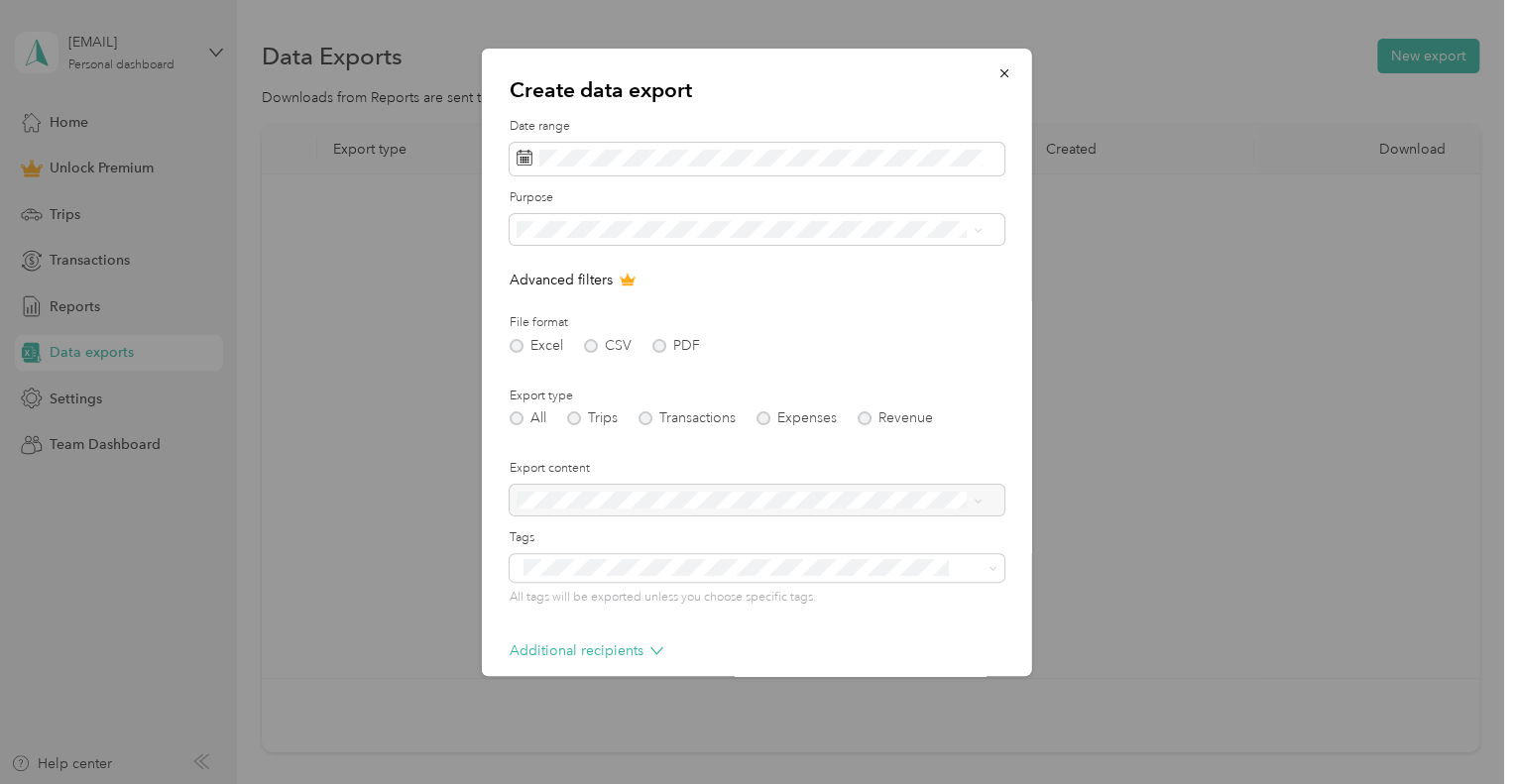 click on "File format" at bounding box center (756, 323) 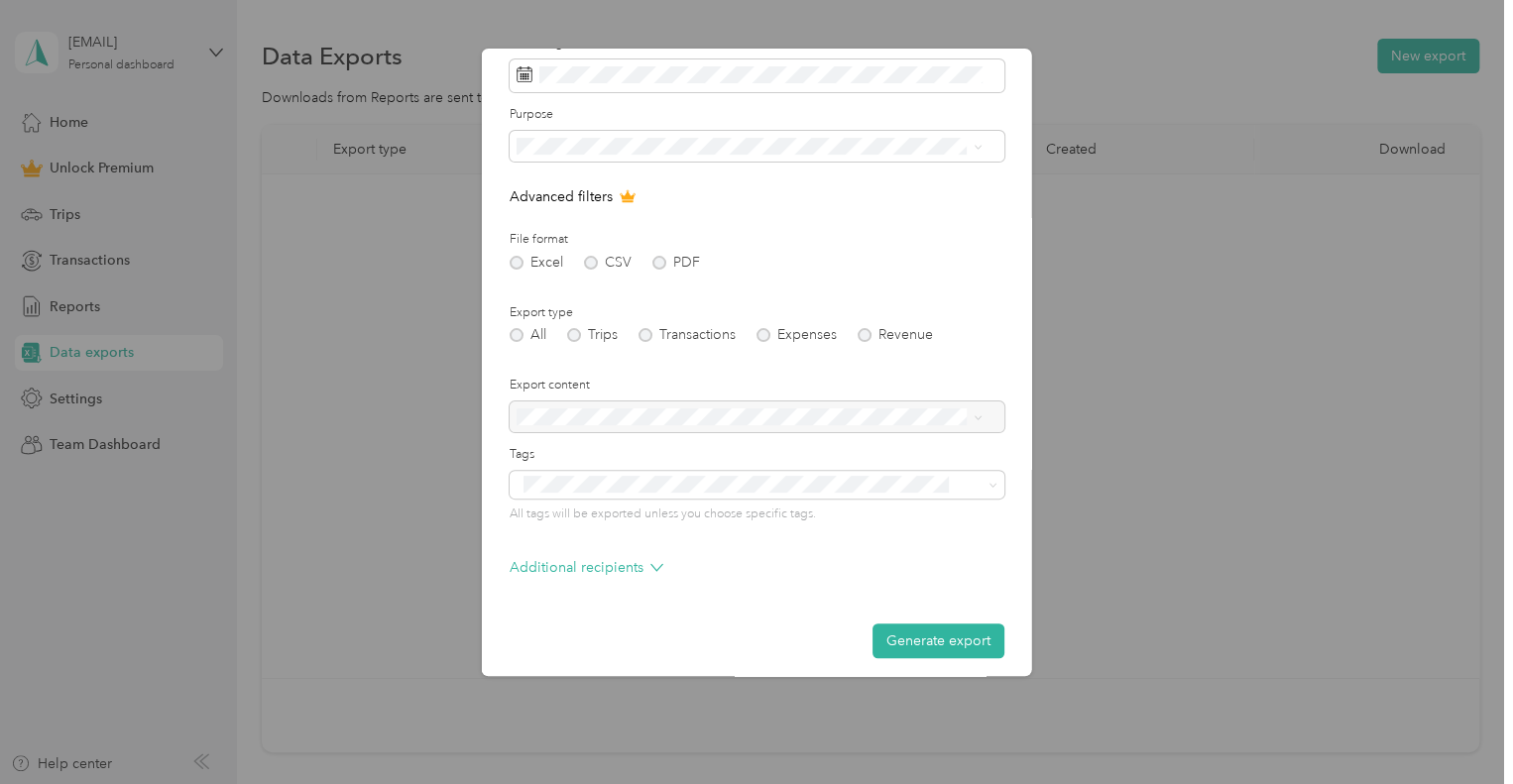 scroll, scrollTop: 93, scrollLeft: 0, axis: vertical 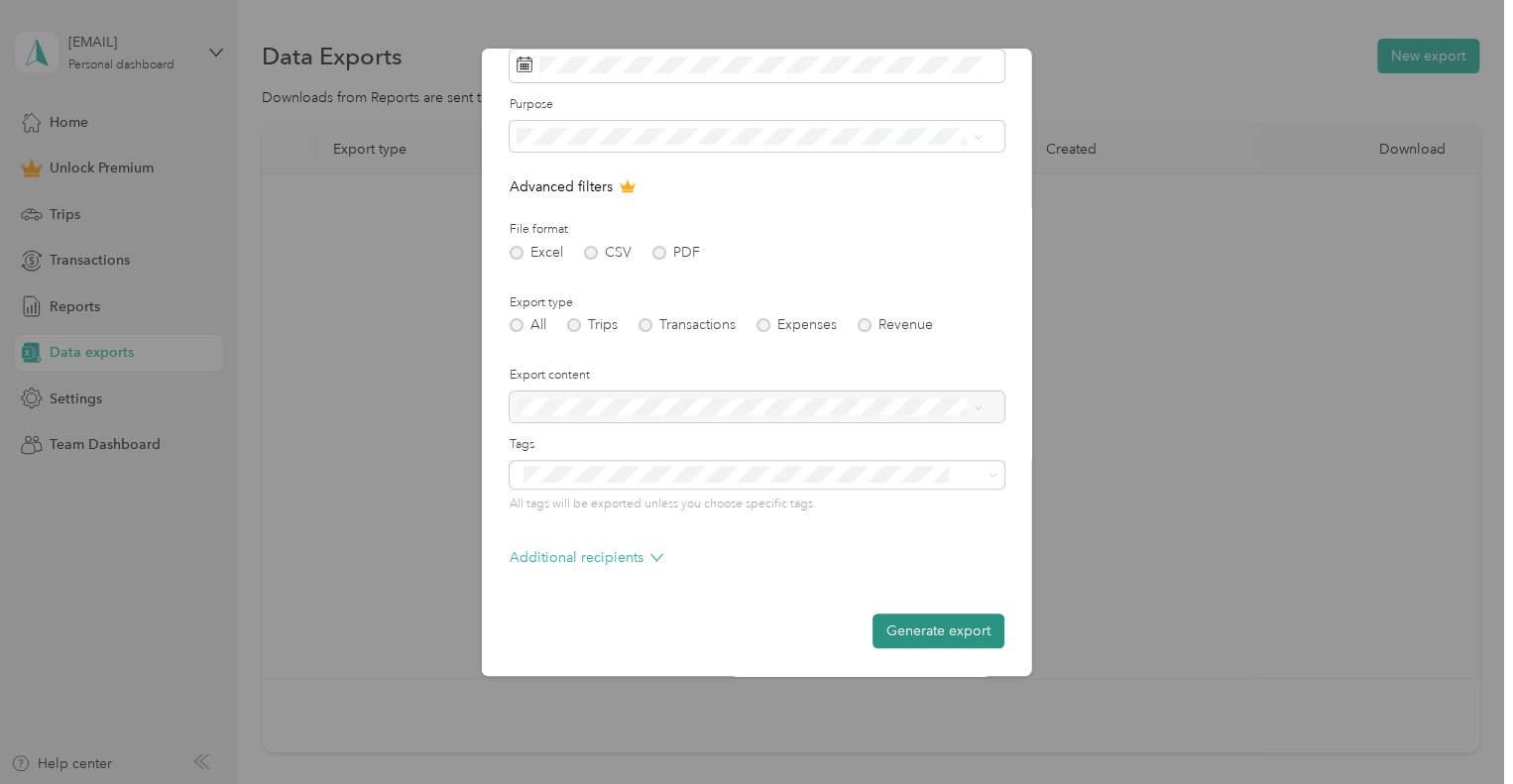 click on "Generate export" at bounding box center [938, 630] 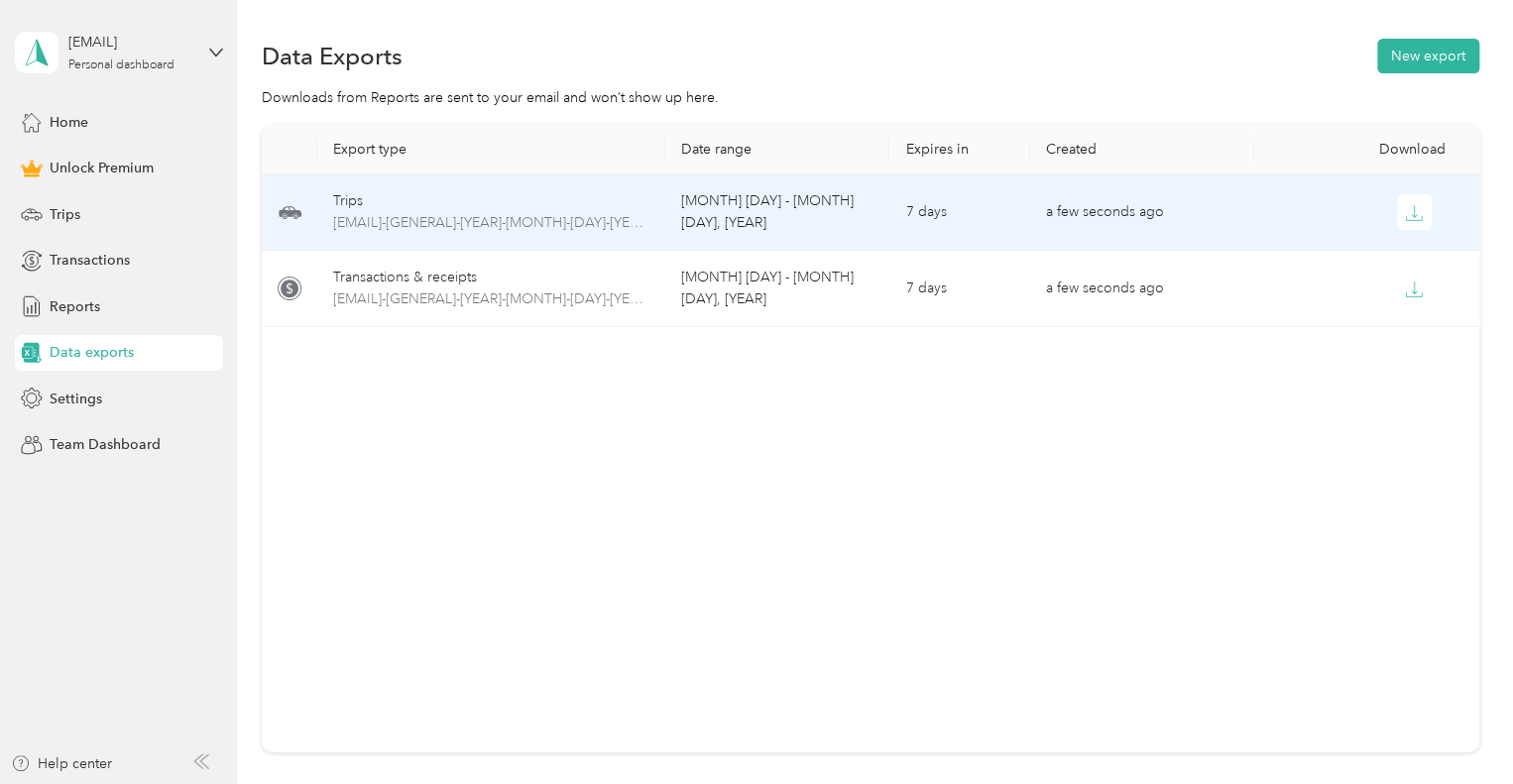 click on "a few seconds ago" at bounding box center [1142, 212] 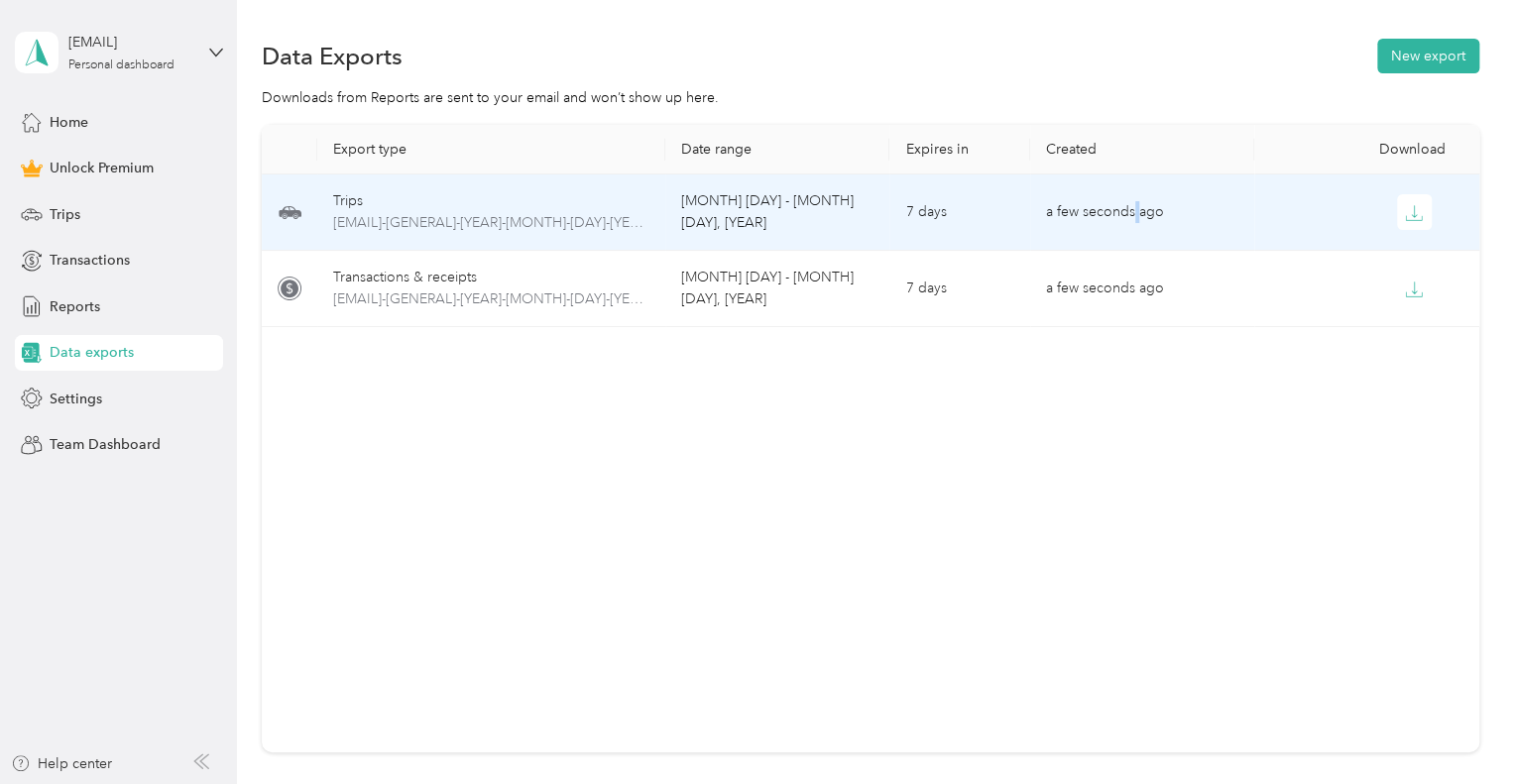 click on "a few seconds ago" at bounding box center (1142, 212) 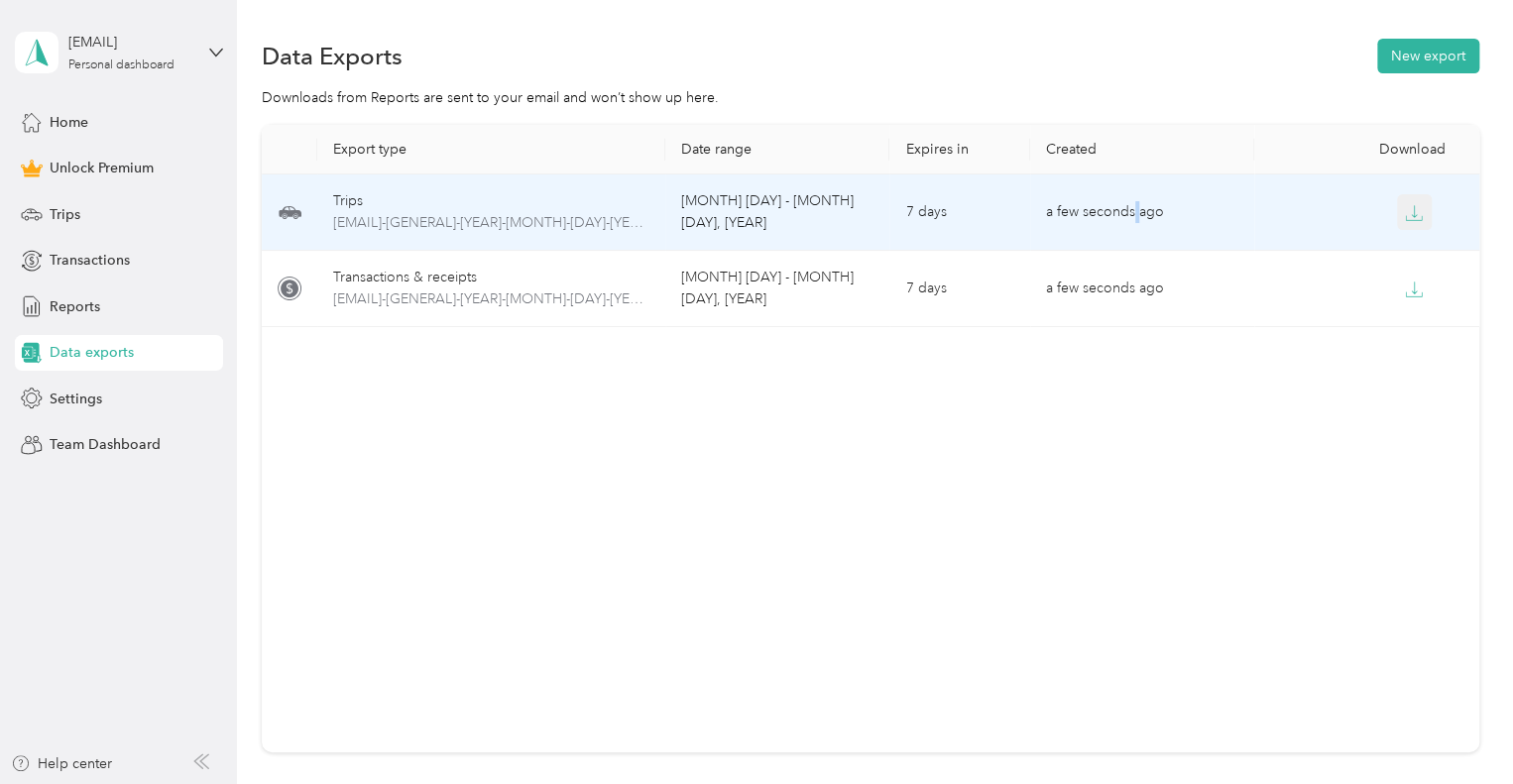 click 